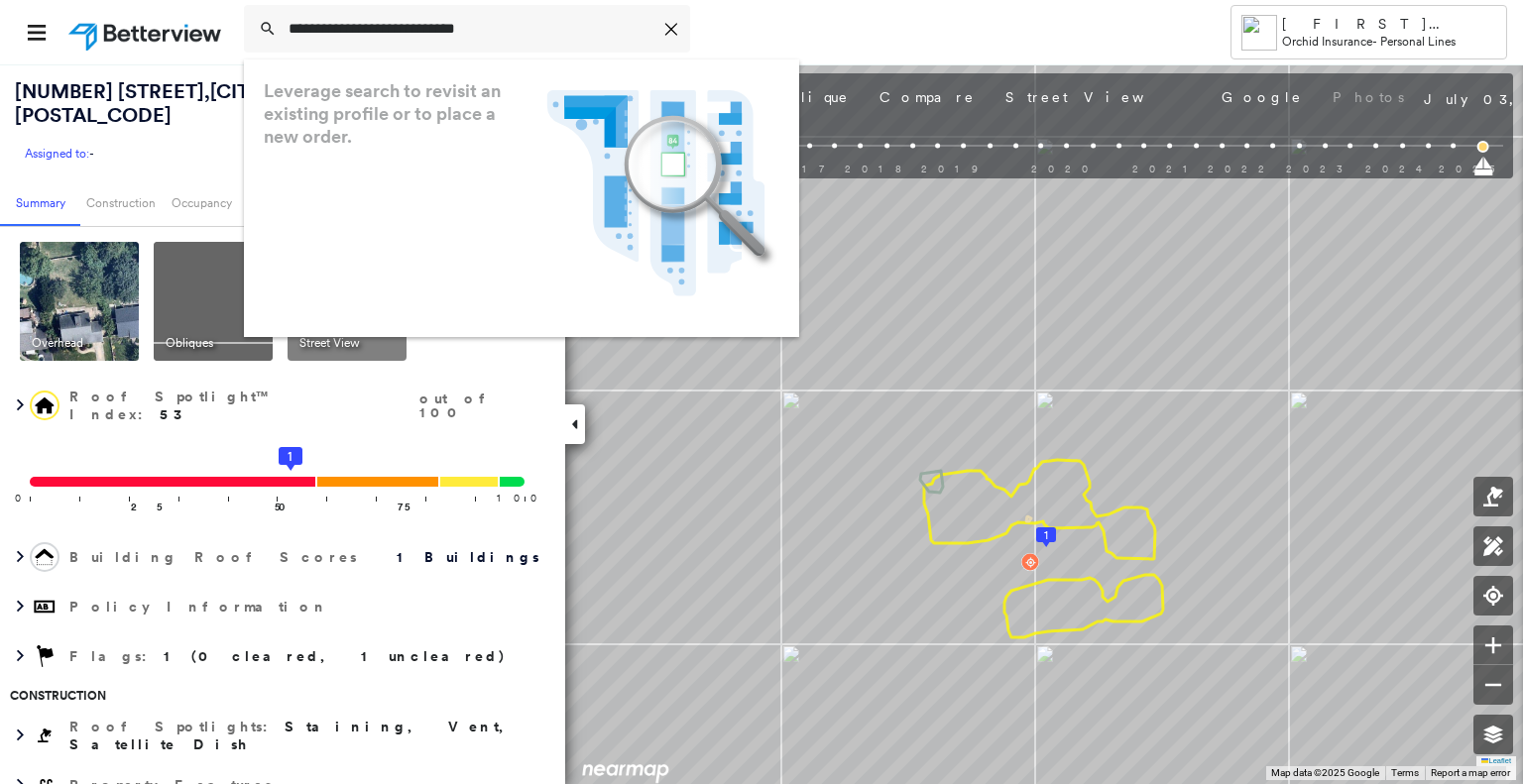 scroll, scrollTop: 0, scrollLeft: 0, axis: both 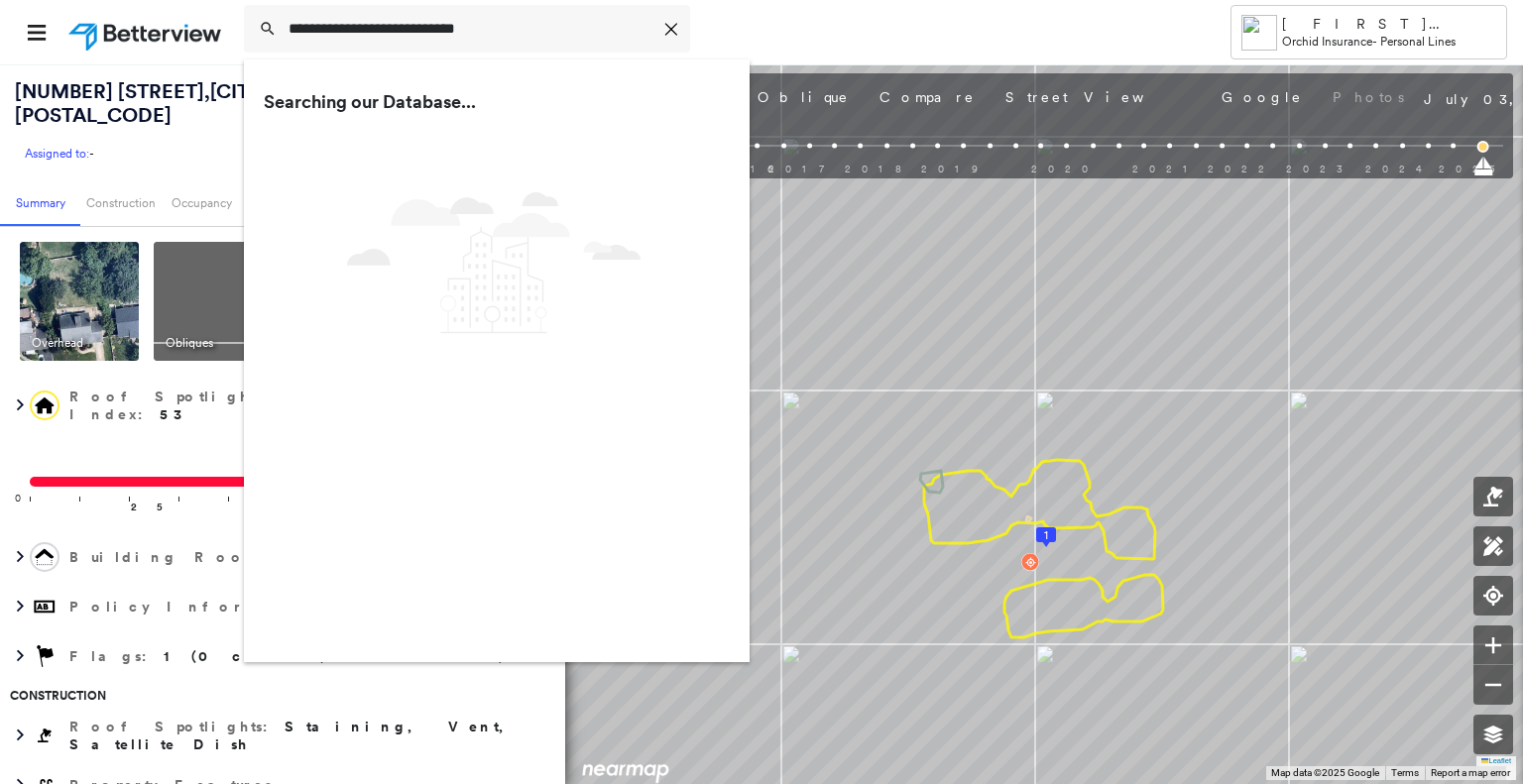 type on "**********" 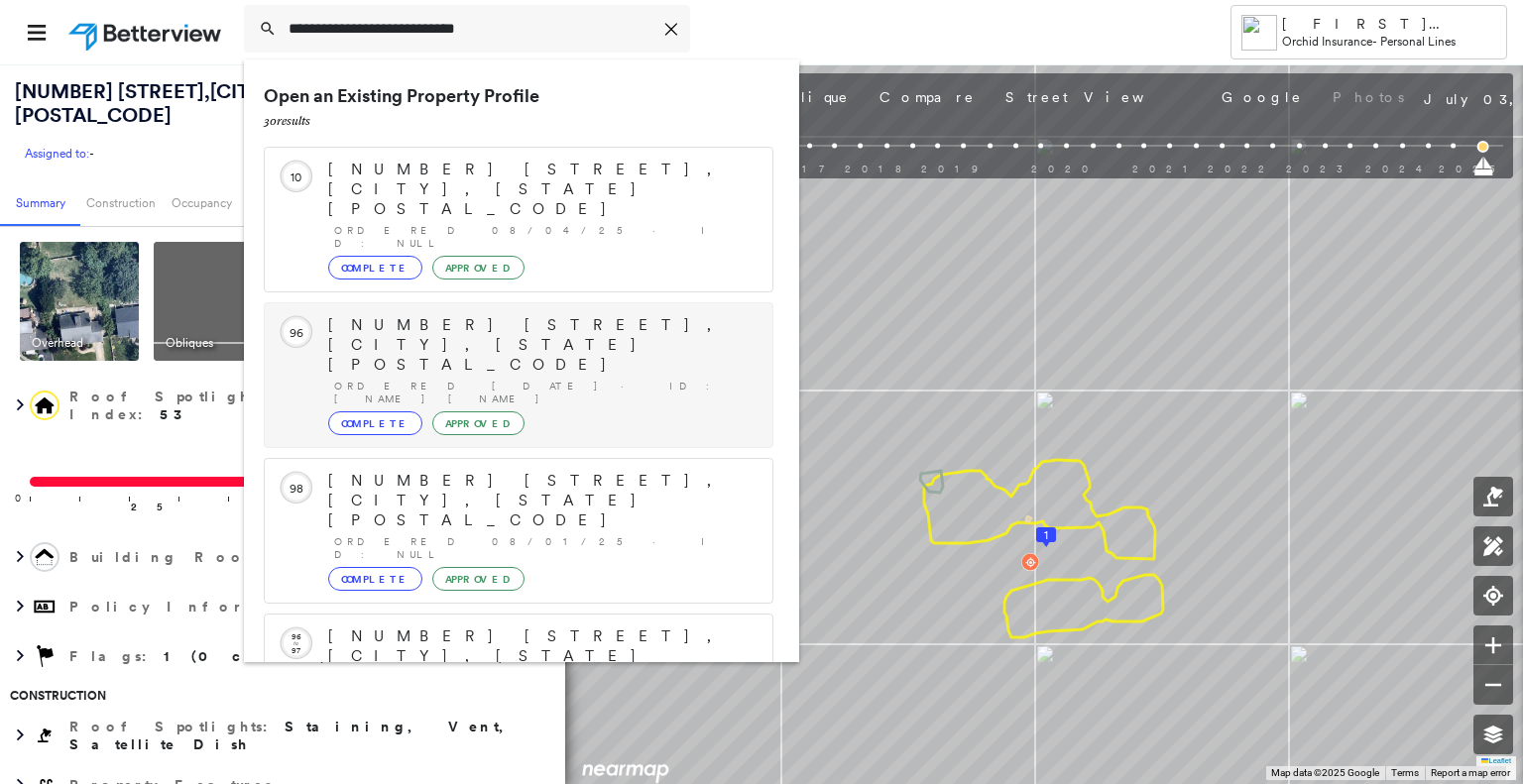 scroll, scrollTop: 206, scrollLeft: 0, axis: vertical 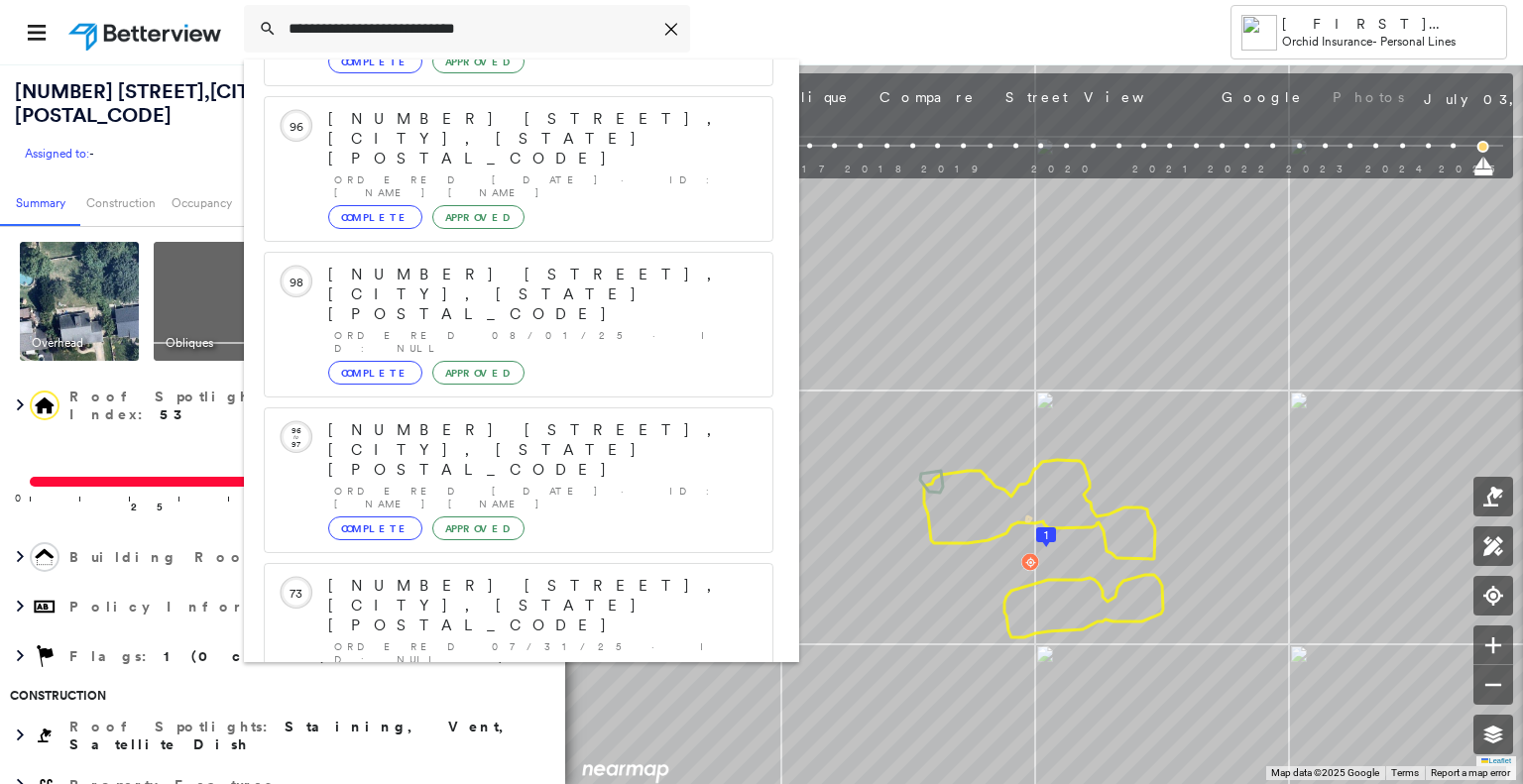 click on "[NUMBER] [STREET], [CITY], [STATE] [POSTAL_CODE]" at bounding box center [497, 895] 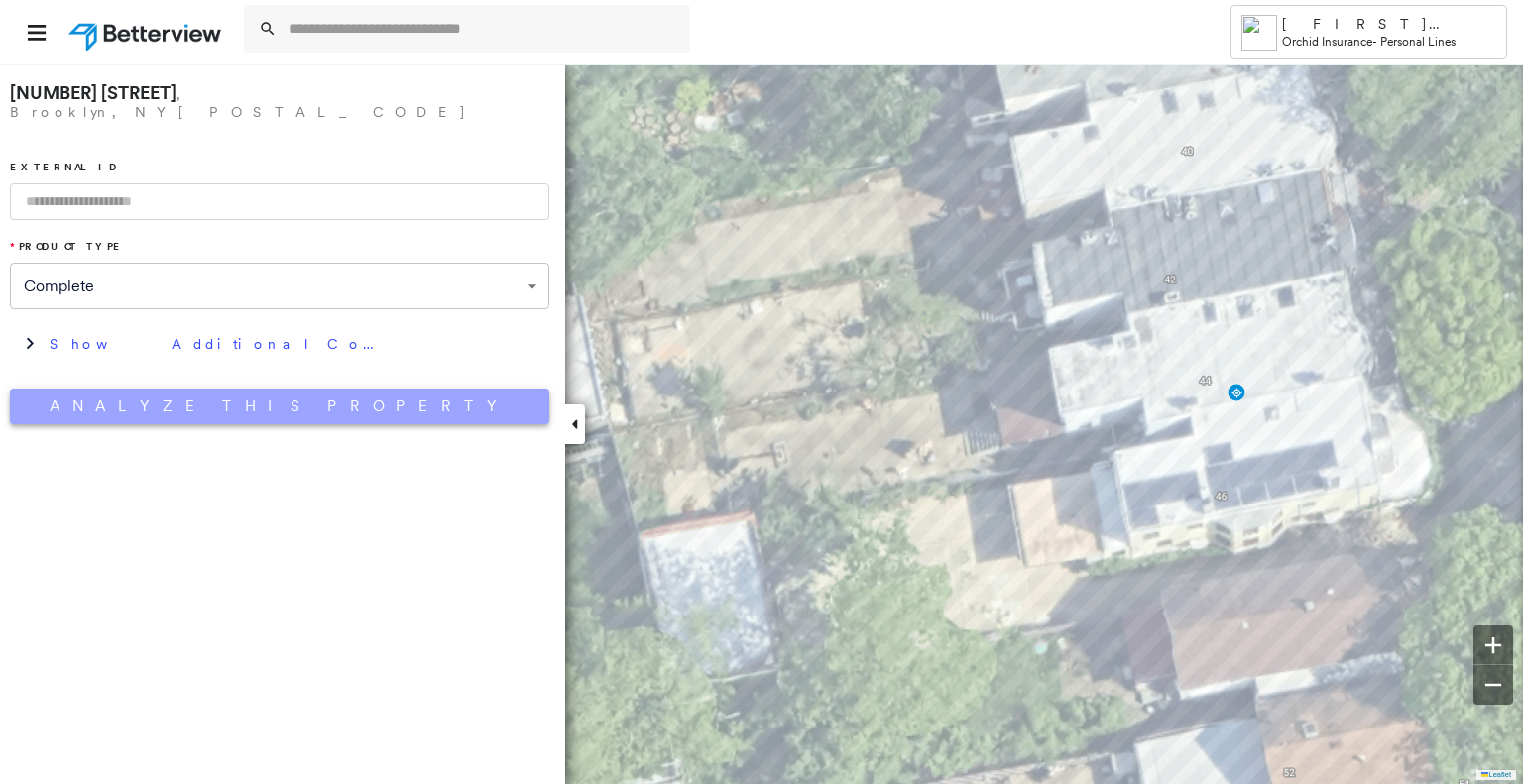 click on "Analyze This Property" at bounding box center [280, 406] 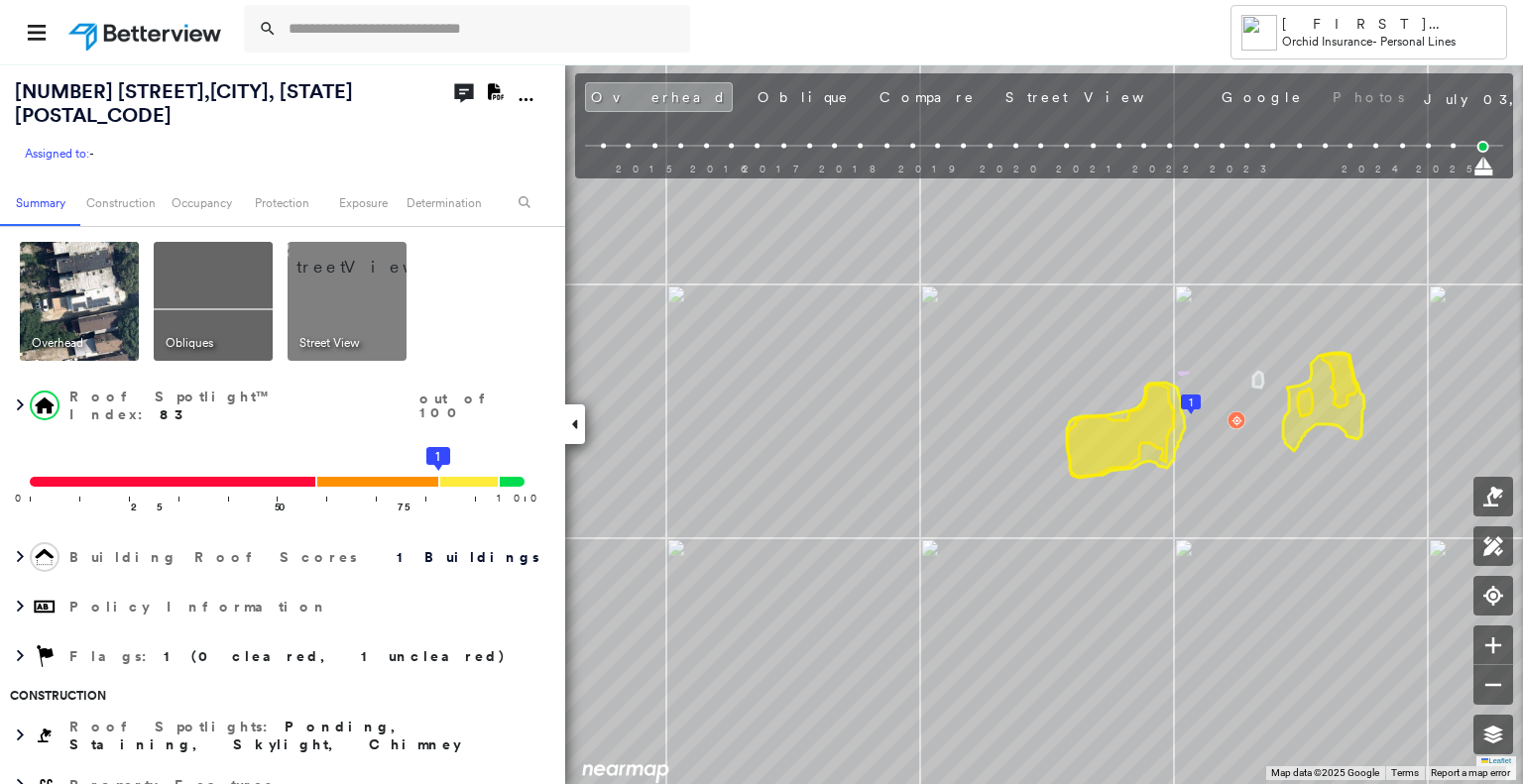 click on "Street View" at bounding box center [329, 343] 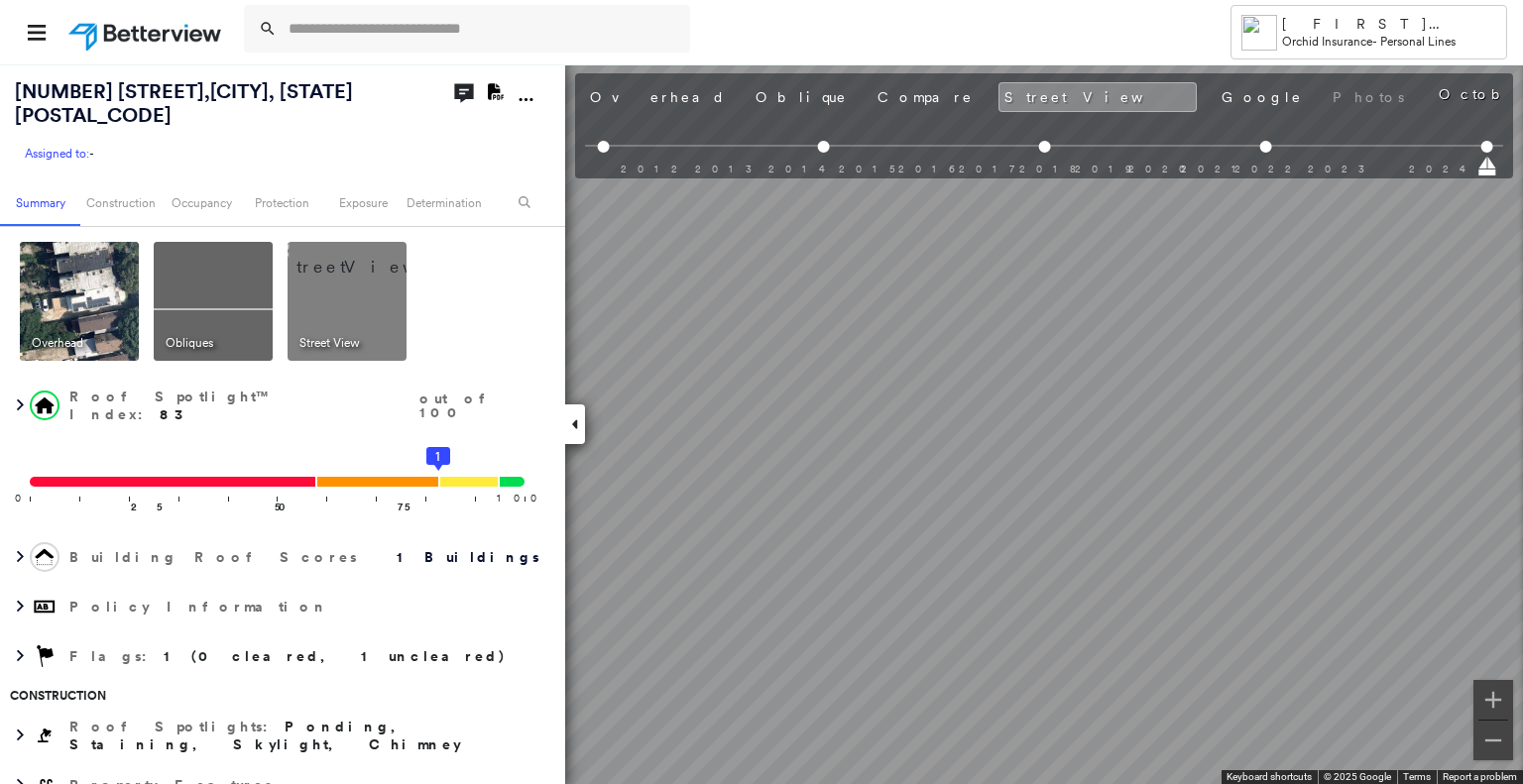 click at bounding box center [213, 301] 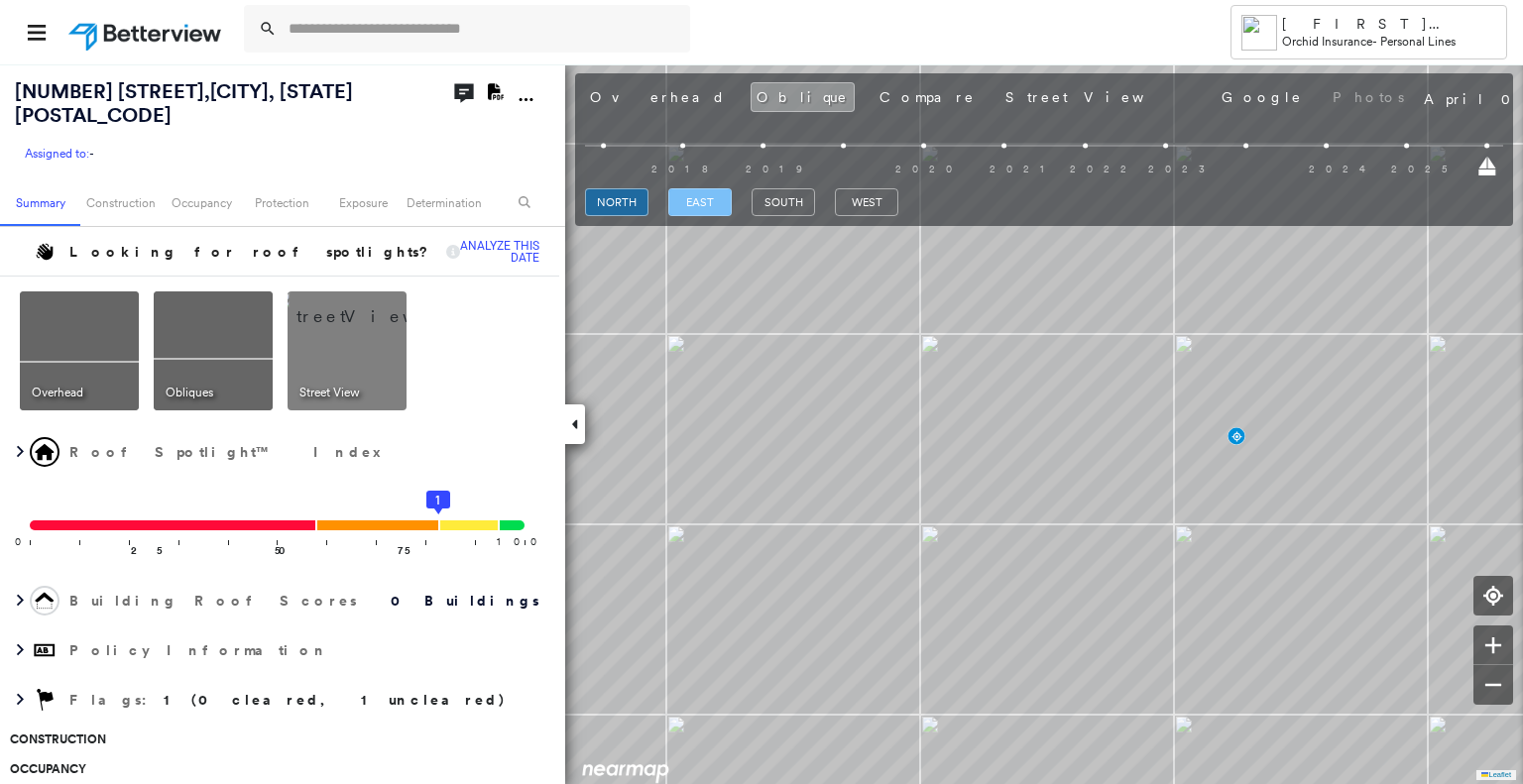 click on "east" at bounding box center (700, 202) 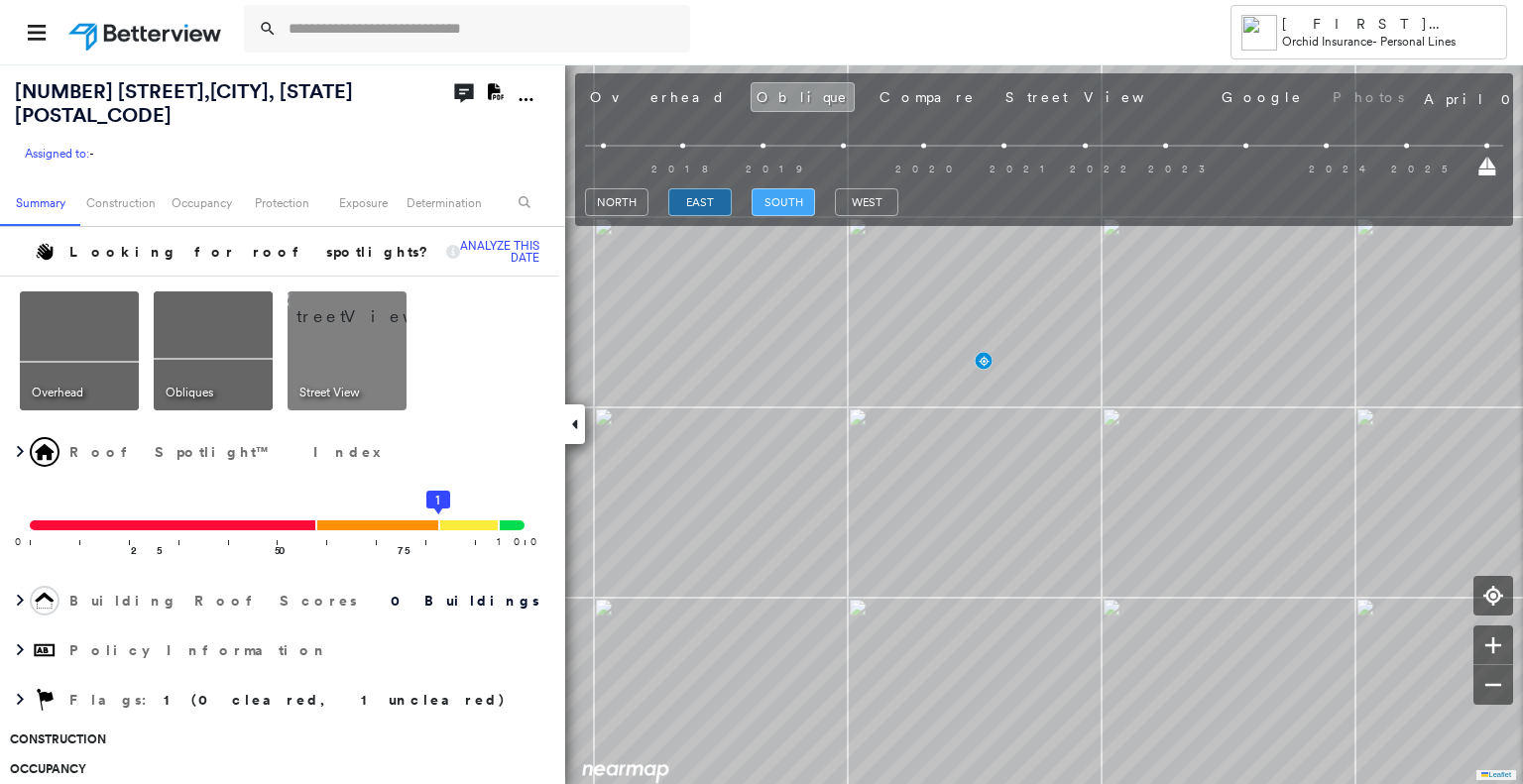 click on "south" at bounding box center (783, 202) 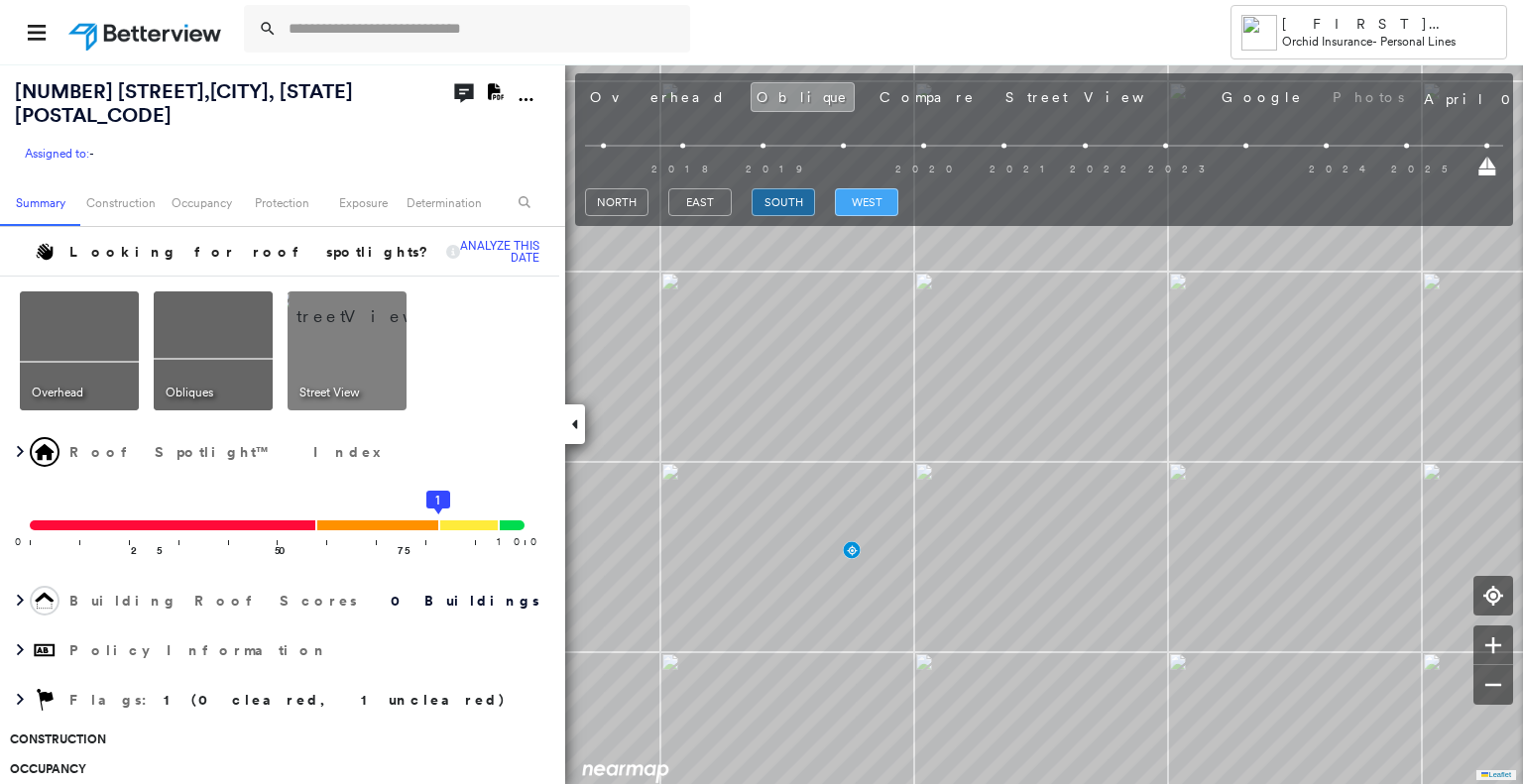 click on "west" at bounding box center [867, 202] 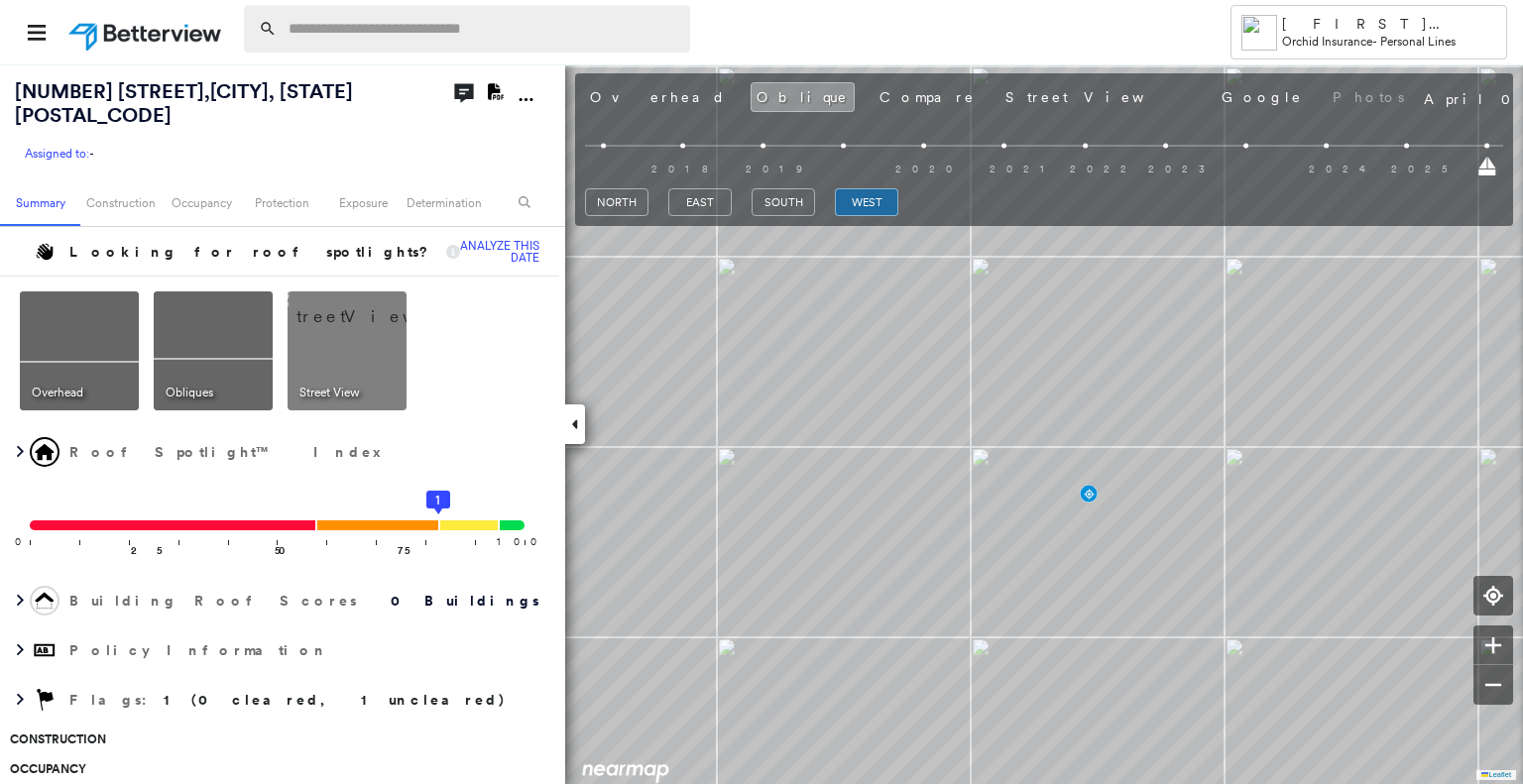 click at bounding box center [483, 29] 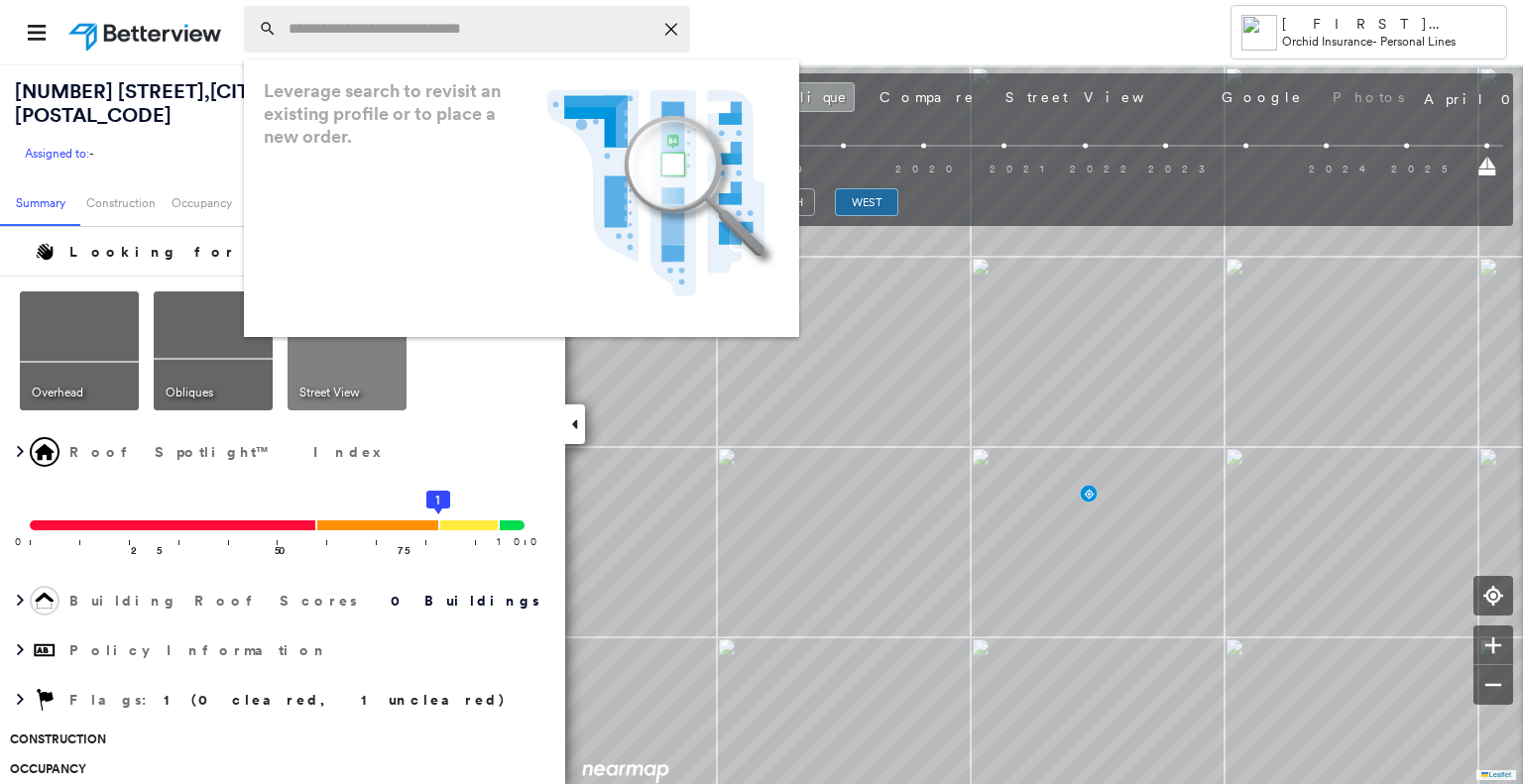 paste on "**********" 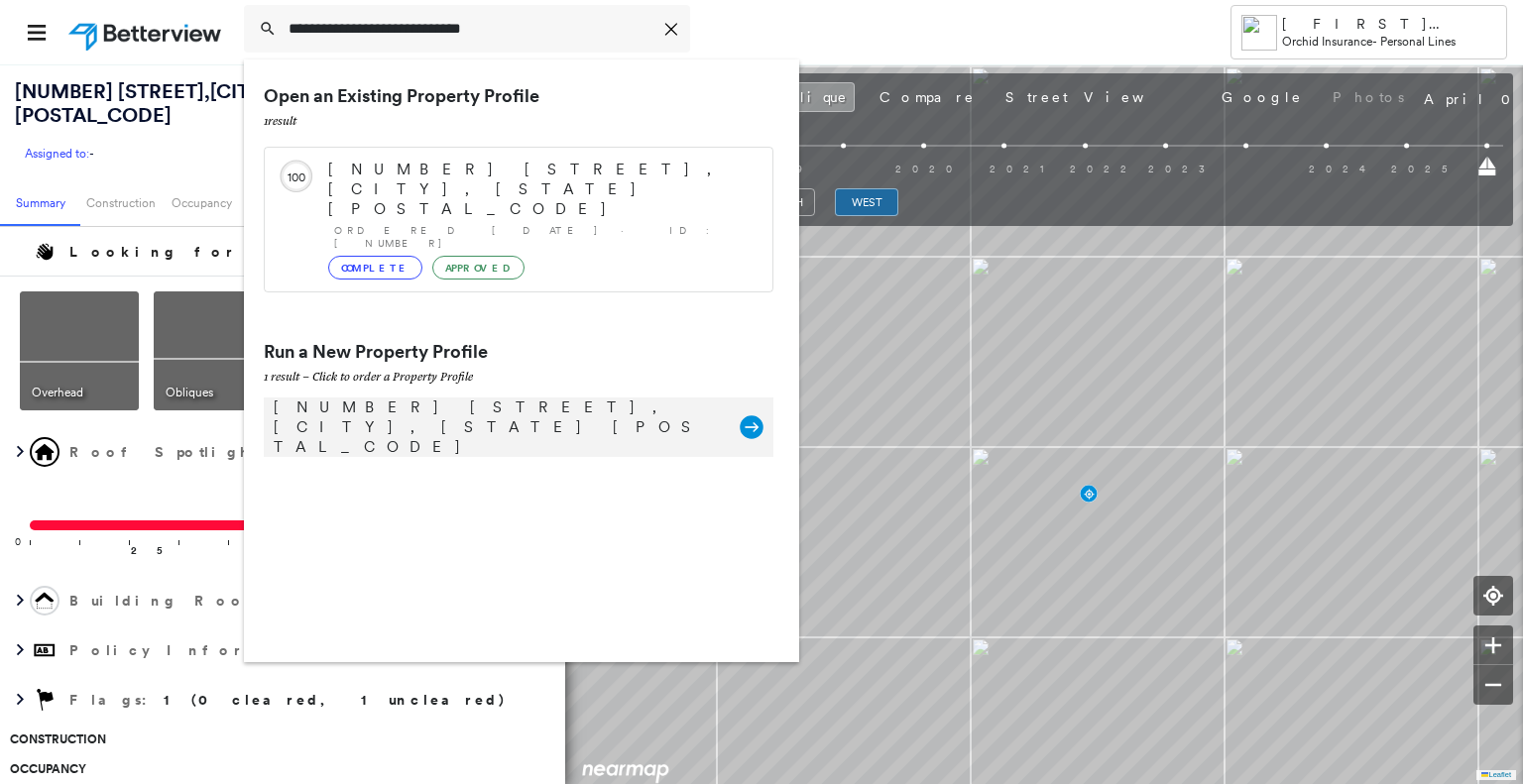 type on "**********" 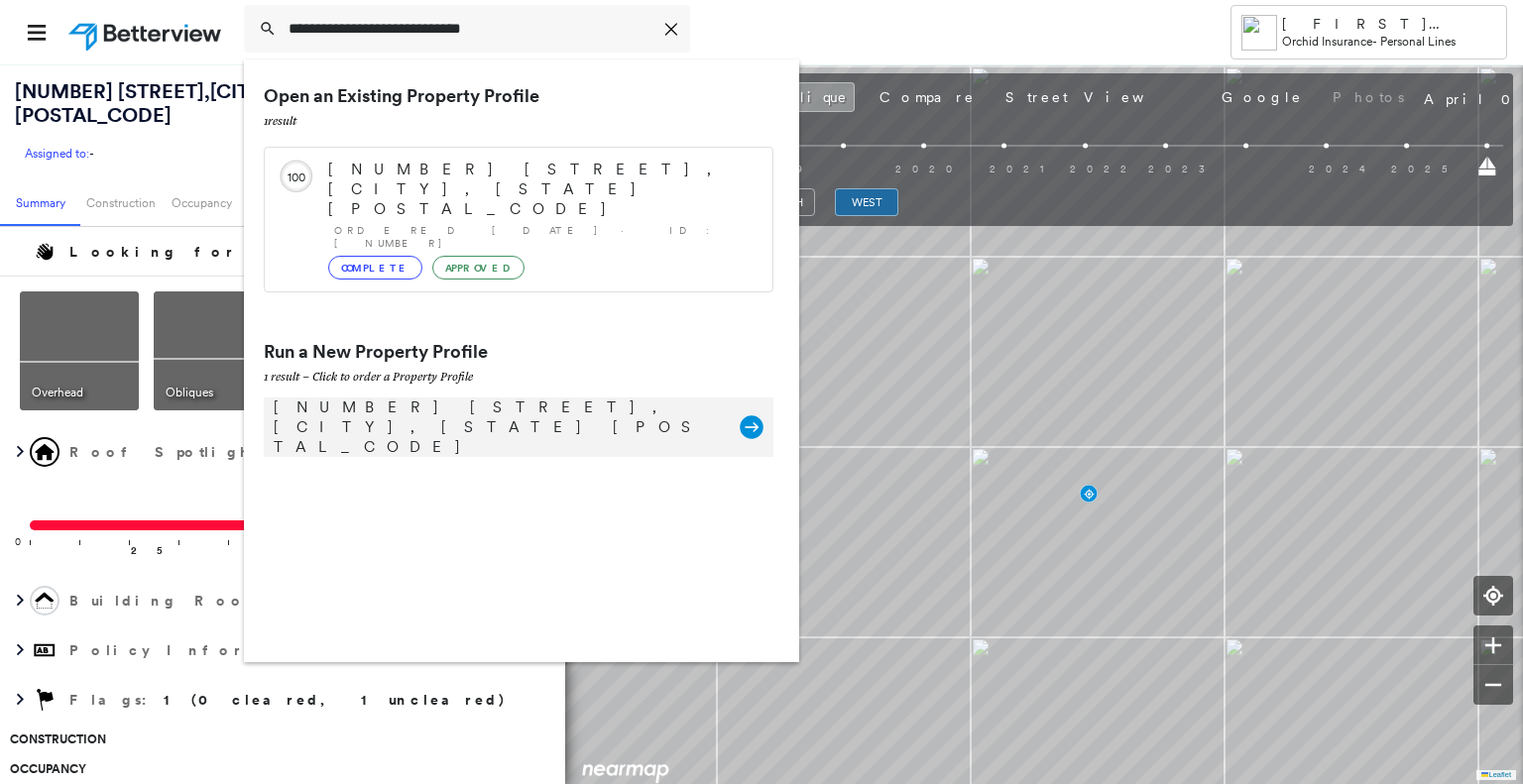 click on "[NUMBER] [STREET], [CITY], [STATE] [POSTAL_CODE] Group Created with Sketch." at bounding box center (519, 427) 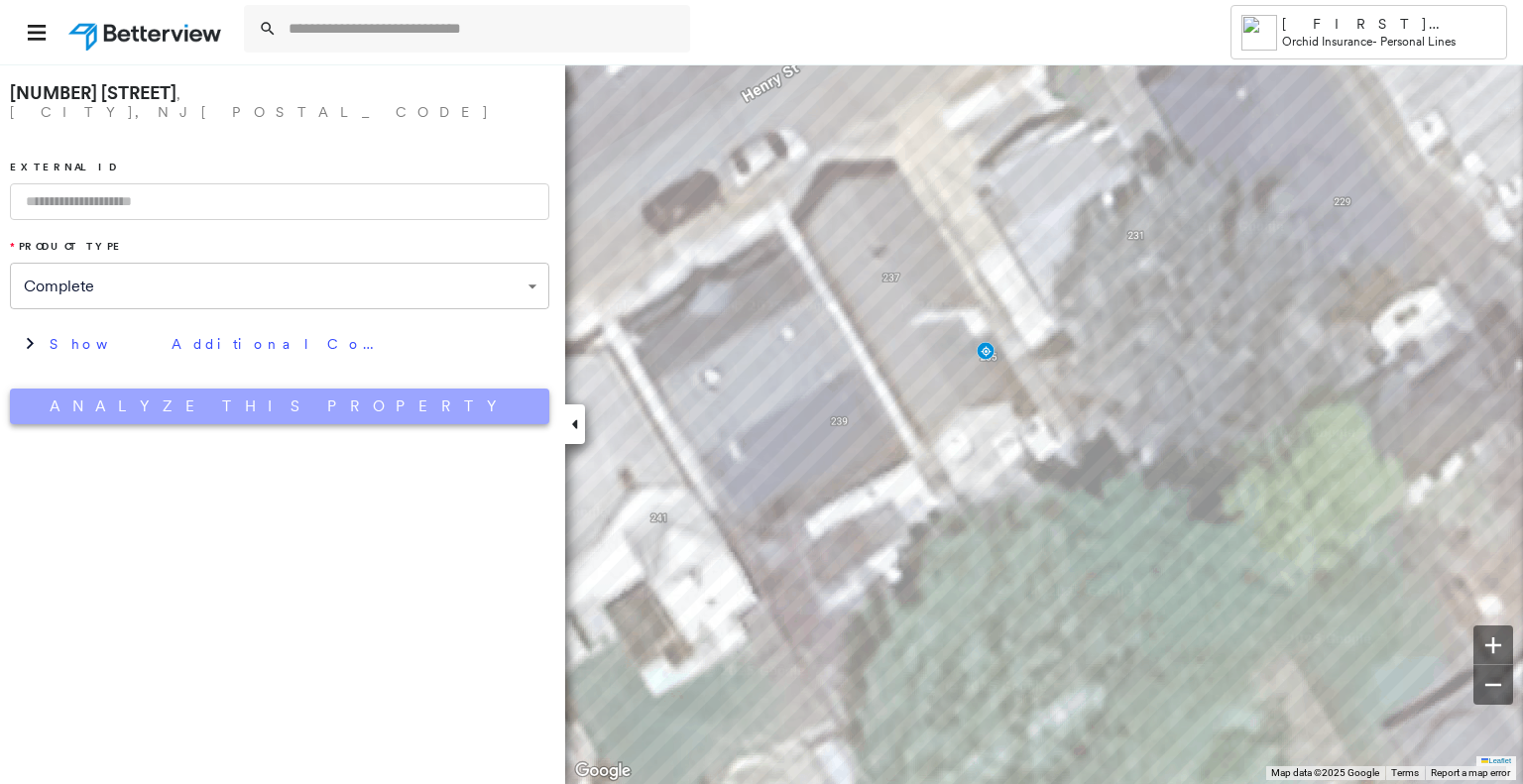 click on "Analyze This Property" at bounding box center (280, 406) 